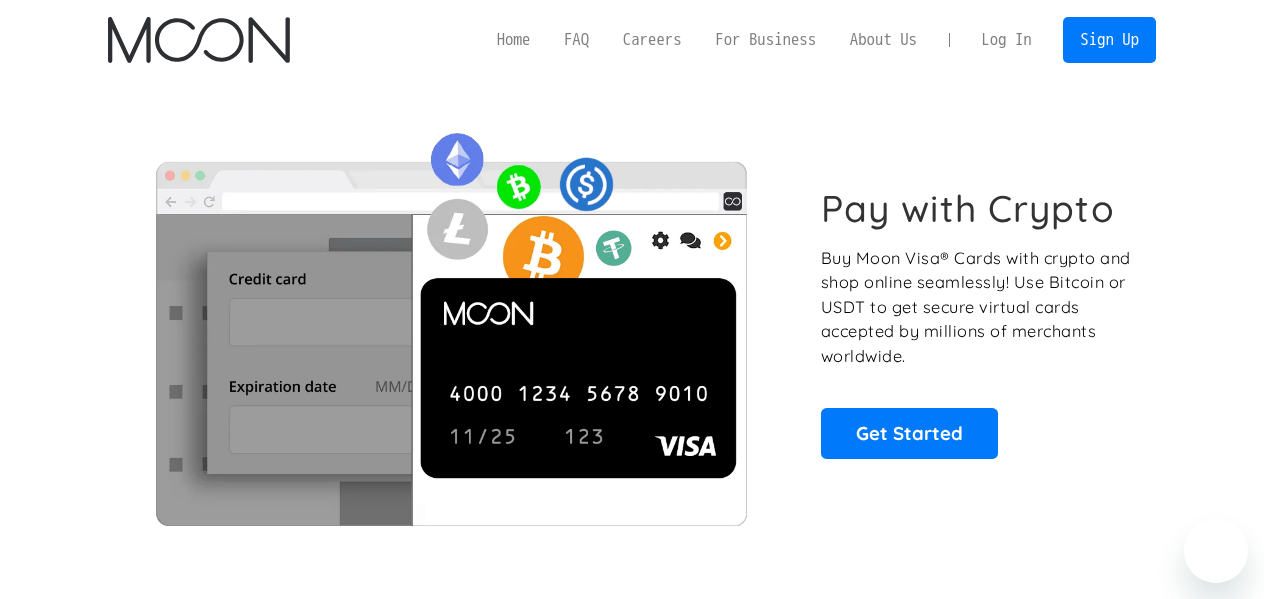 scroll, scrollTop: 0, scrollLeft: 0, axis: both 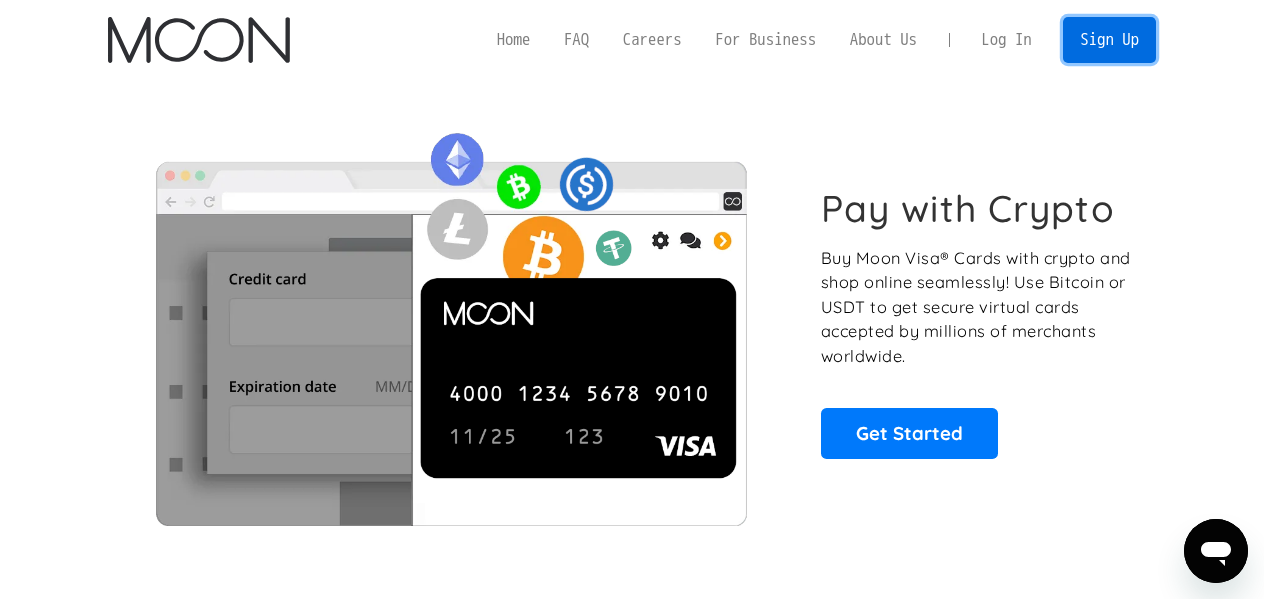 click on "Sign Up" at bounding box center (1109, 39) 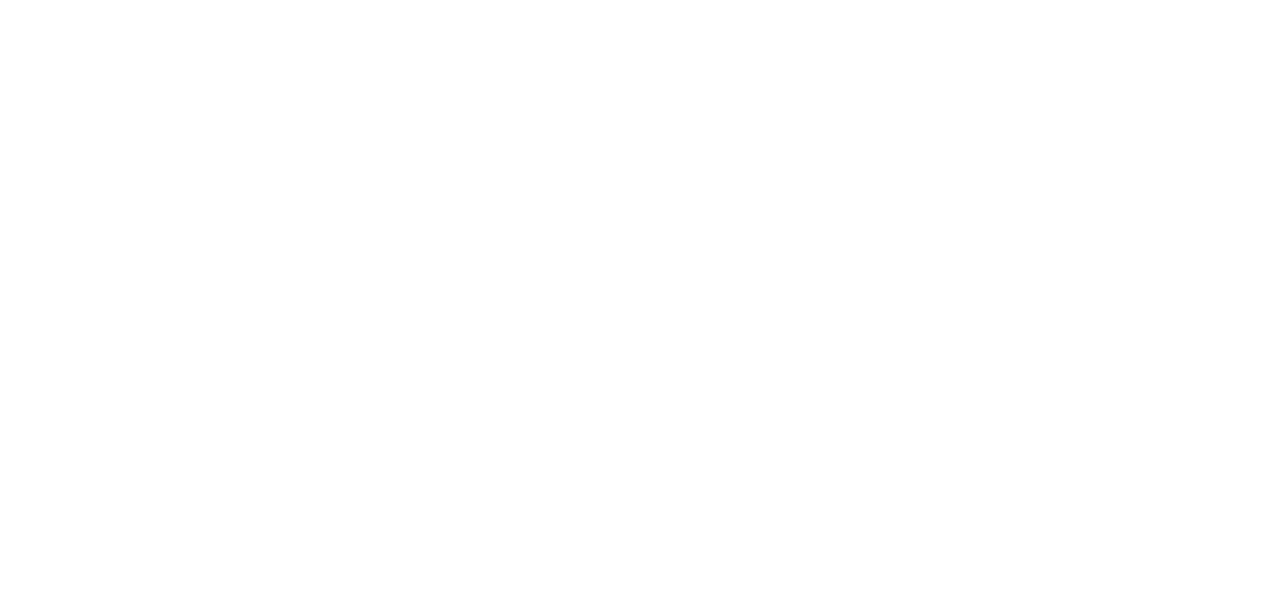 scroll, scrollTop: 0, scrollLeft: 0, axis: both 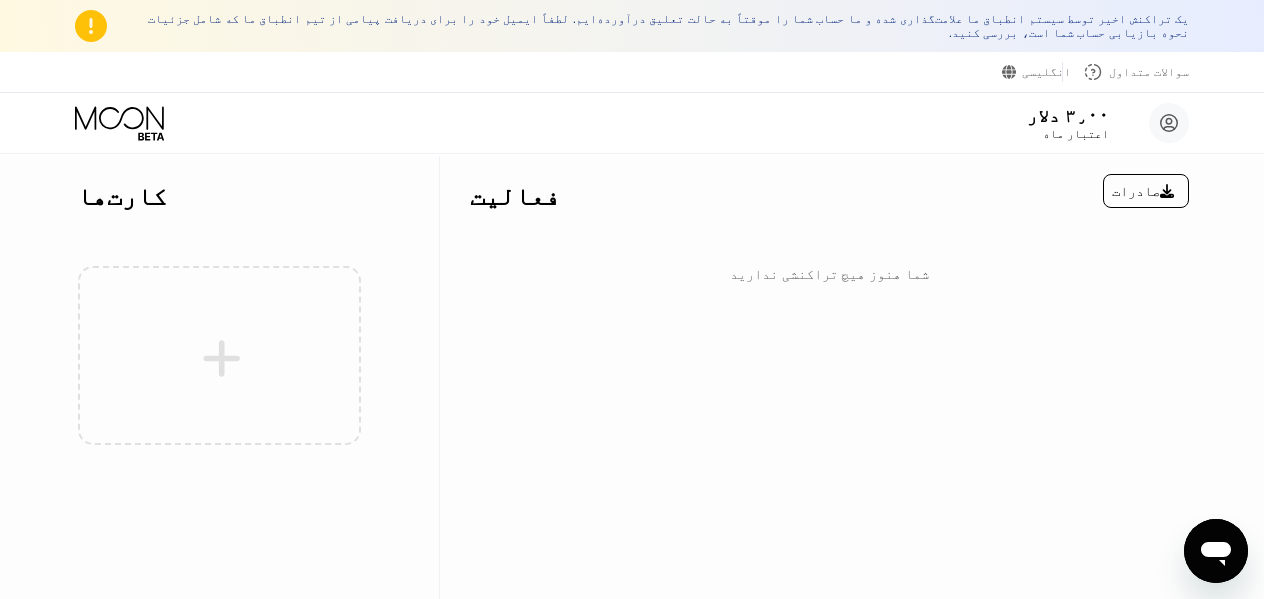 click on "فعالیت صادرات شما هنوز هیچ تراکنشی ندارید" at bounding box center [829, 377] 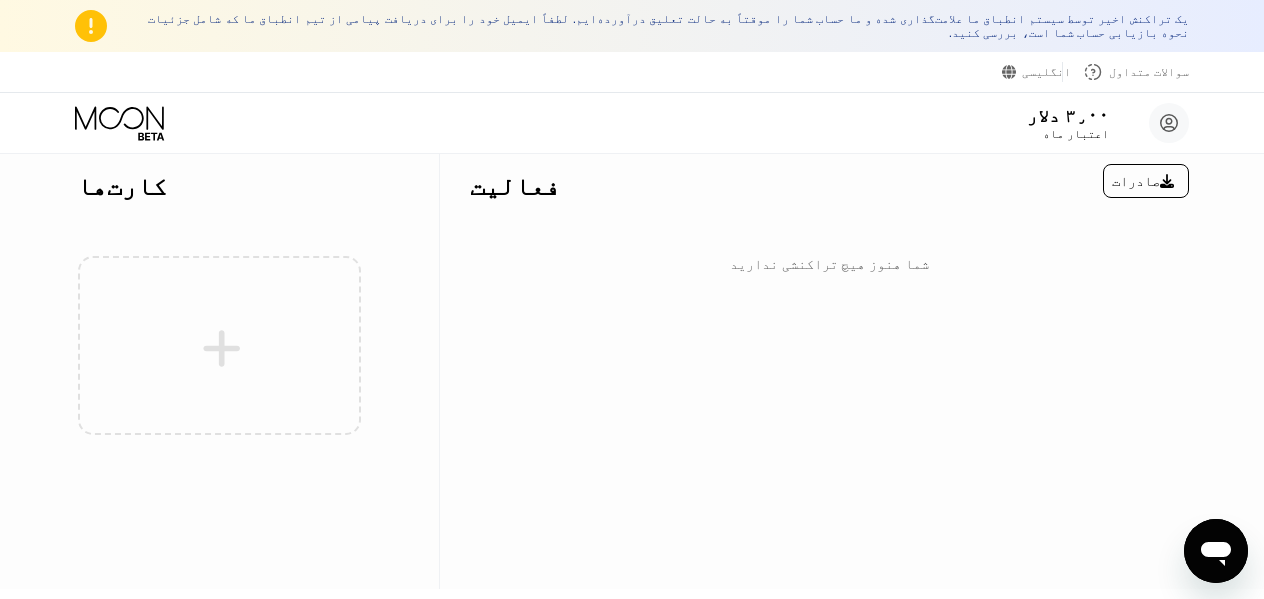 scroll, scrollTop: 0, scrollLeft: 0, axis: both 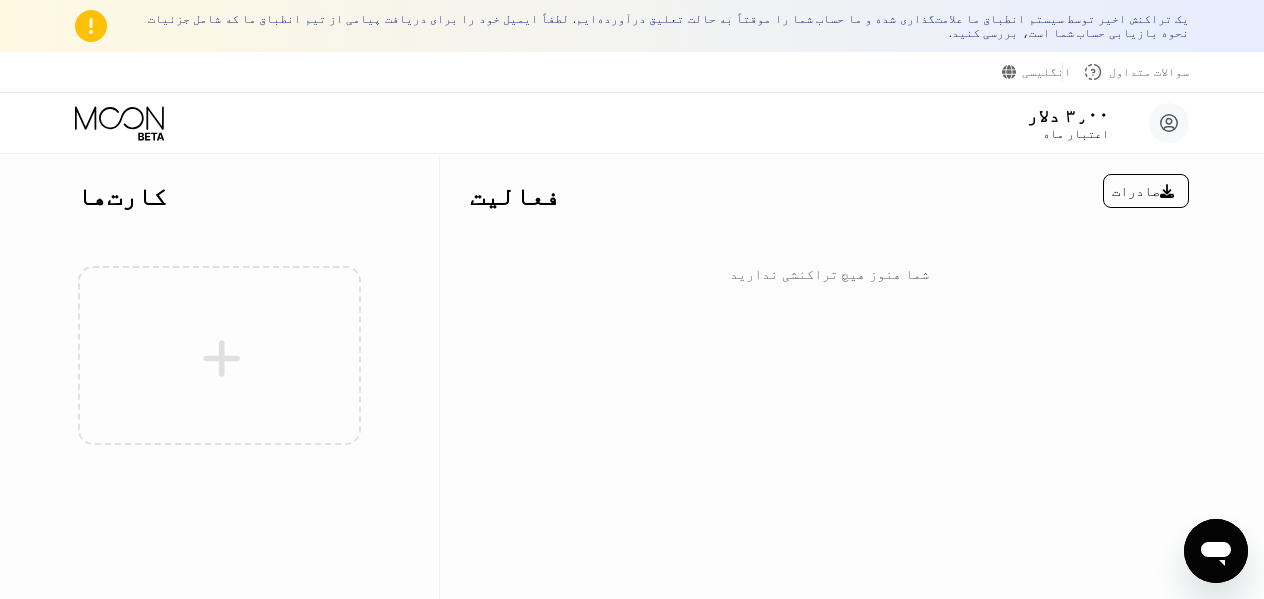 click on "فعالیت" at bounding box center (515, 196) 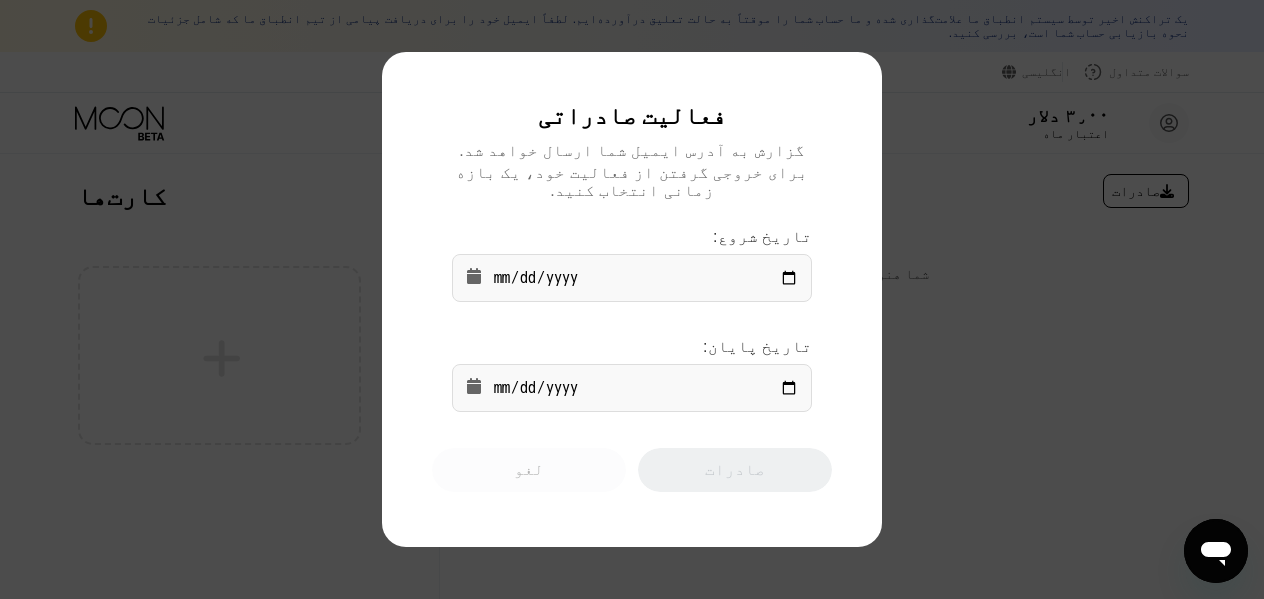 click on "لغو" at bounding box center [529, 470] 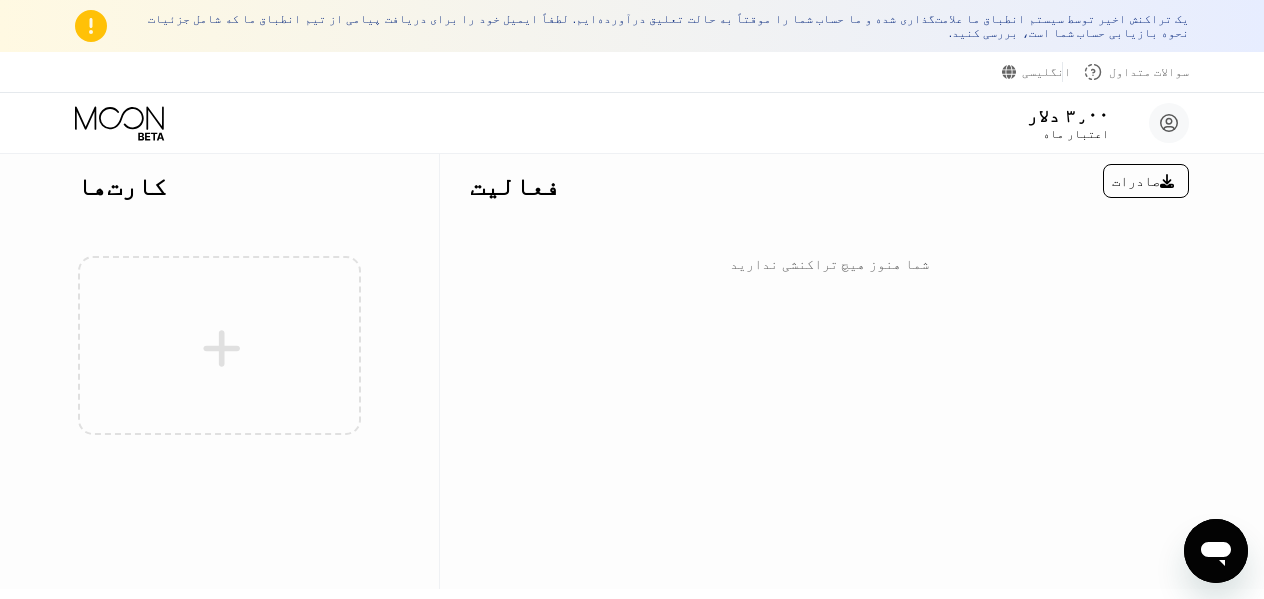 scroll, scrollTop: 0, scrollLeft: 0, axis: both 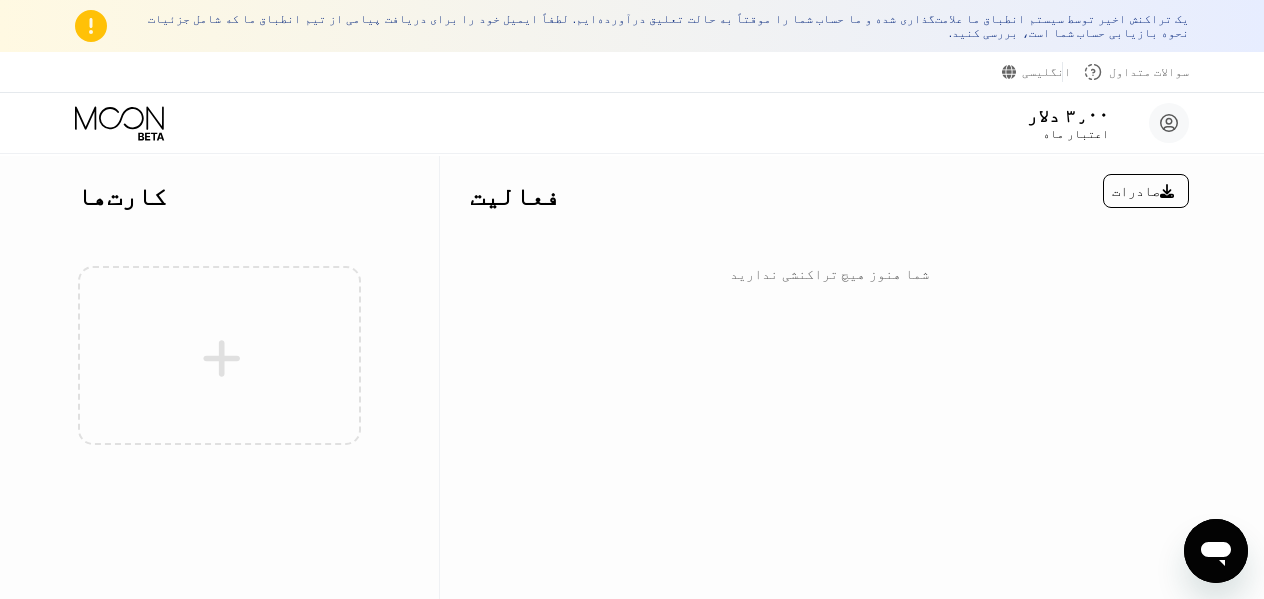 click on "کارت‌ها" at bounding box center [122, 196] 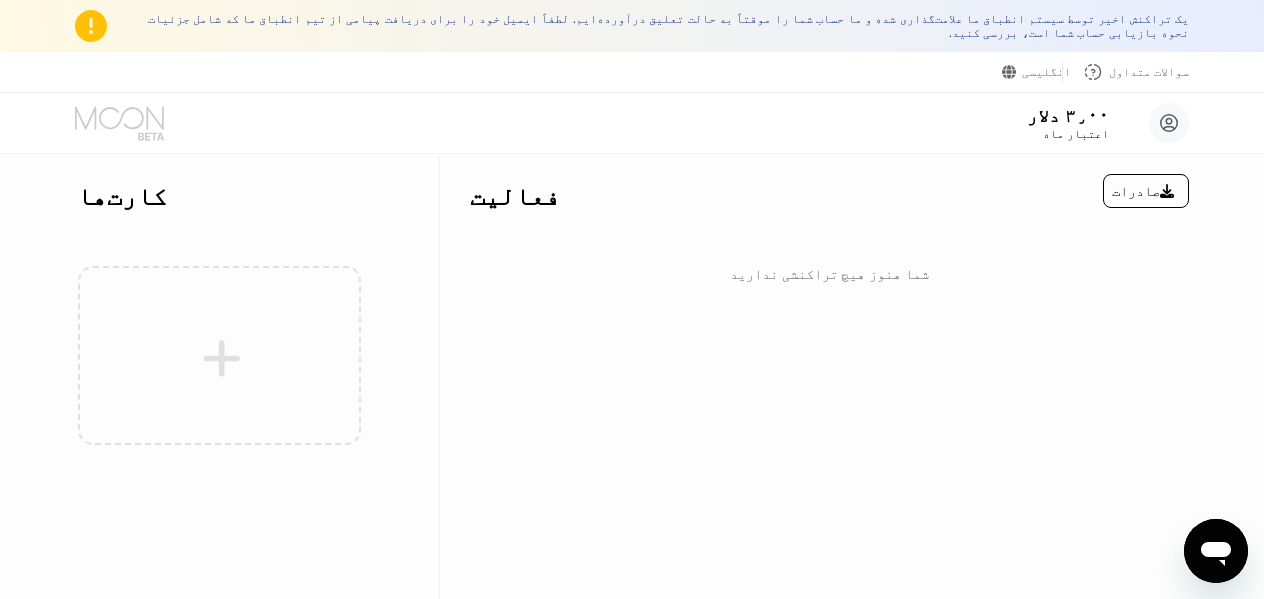 click 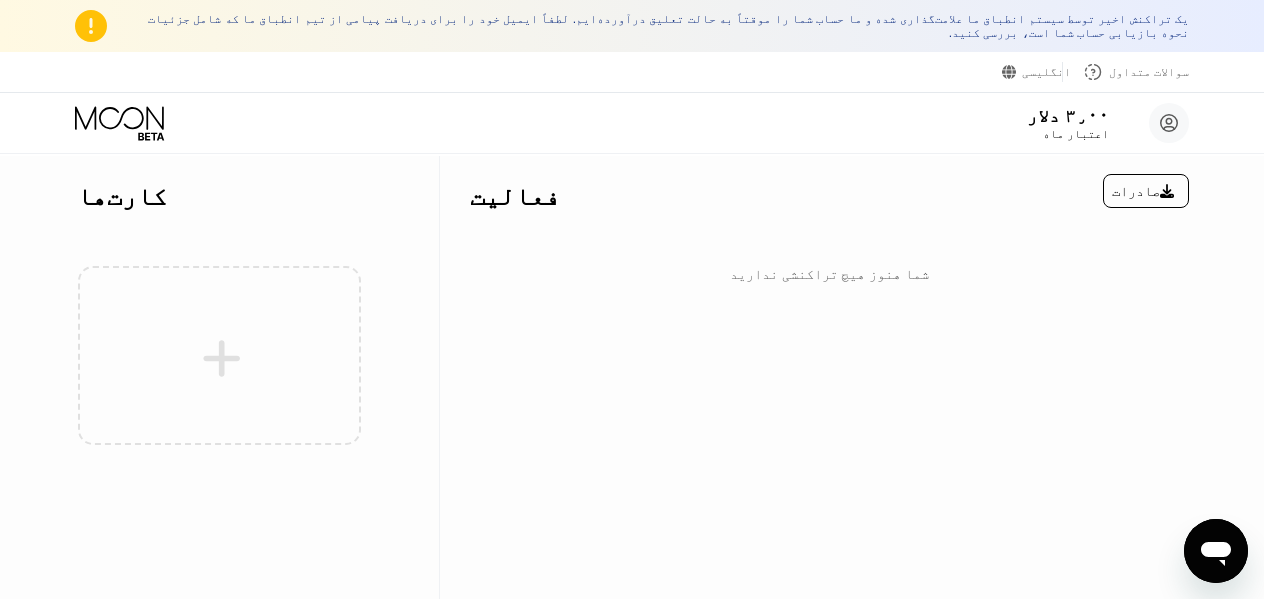 click 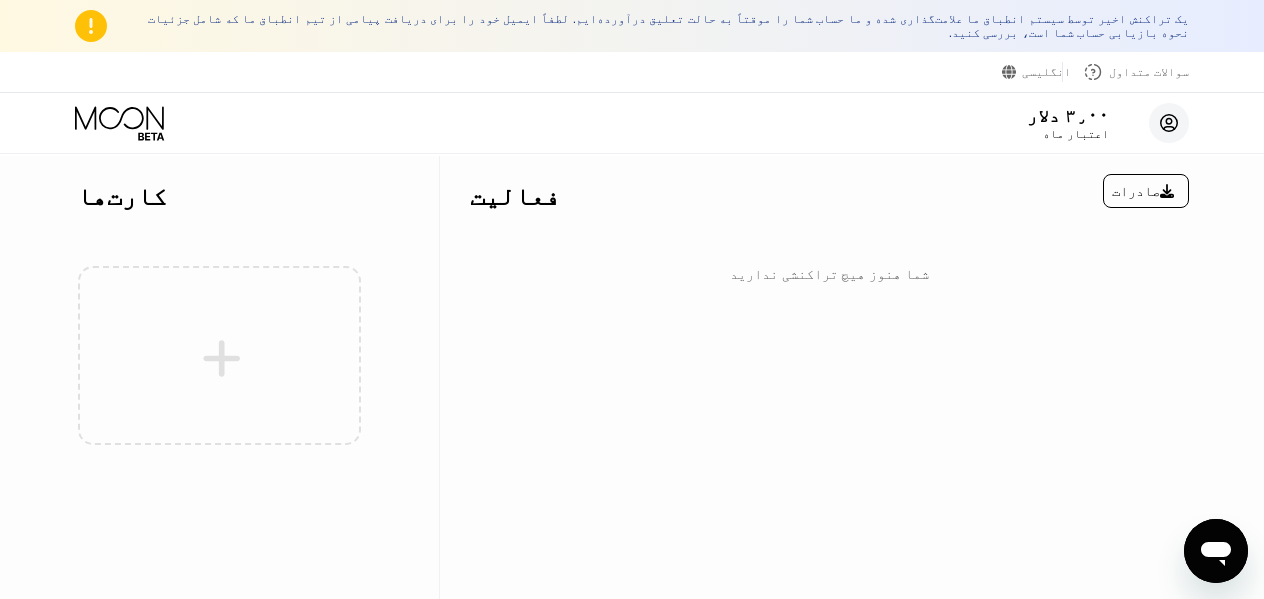 click 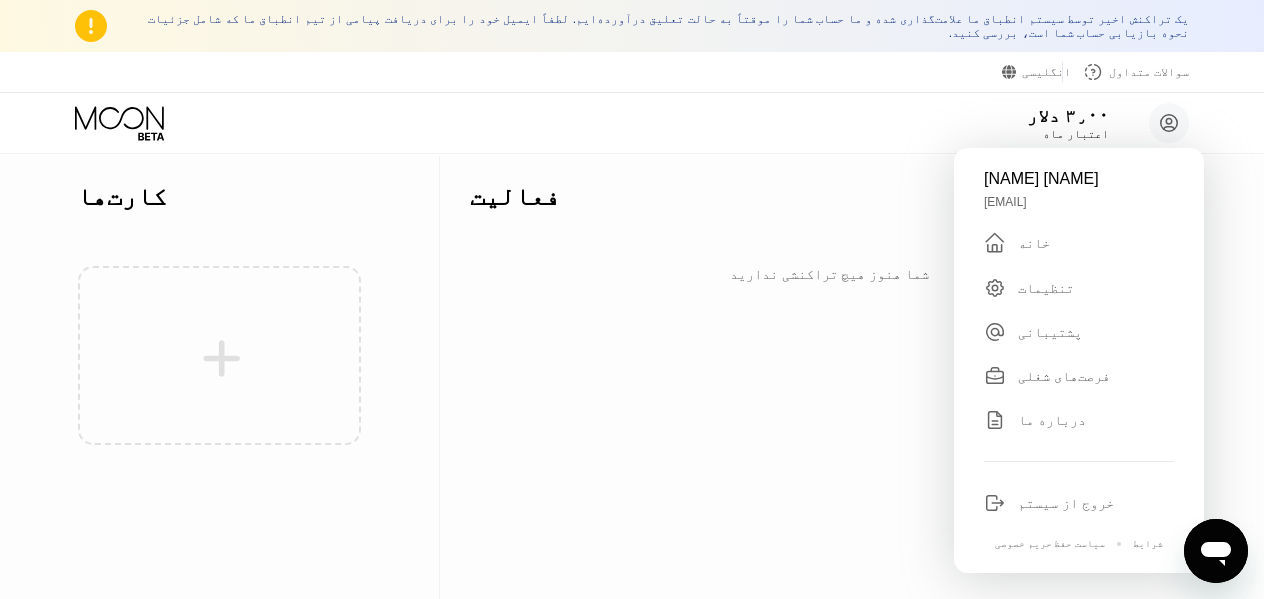click on "خروج از سیستم" at bounding box center [1066, 503] 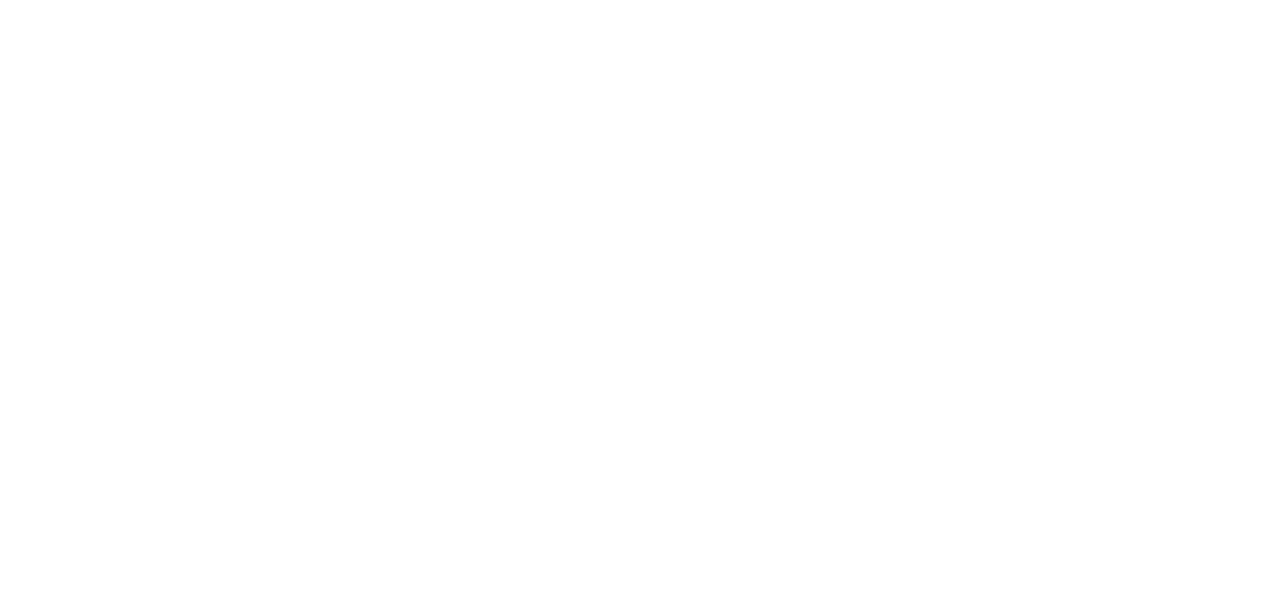 scroll, scrollTop: 0, scrollLeft: 0, axis: both 